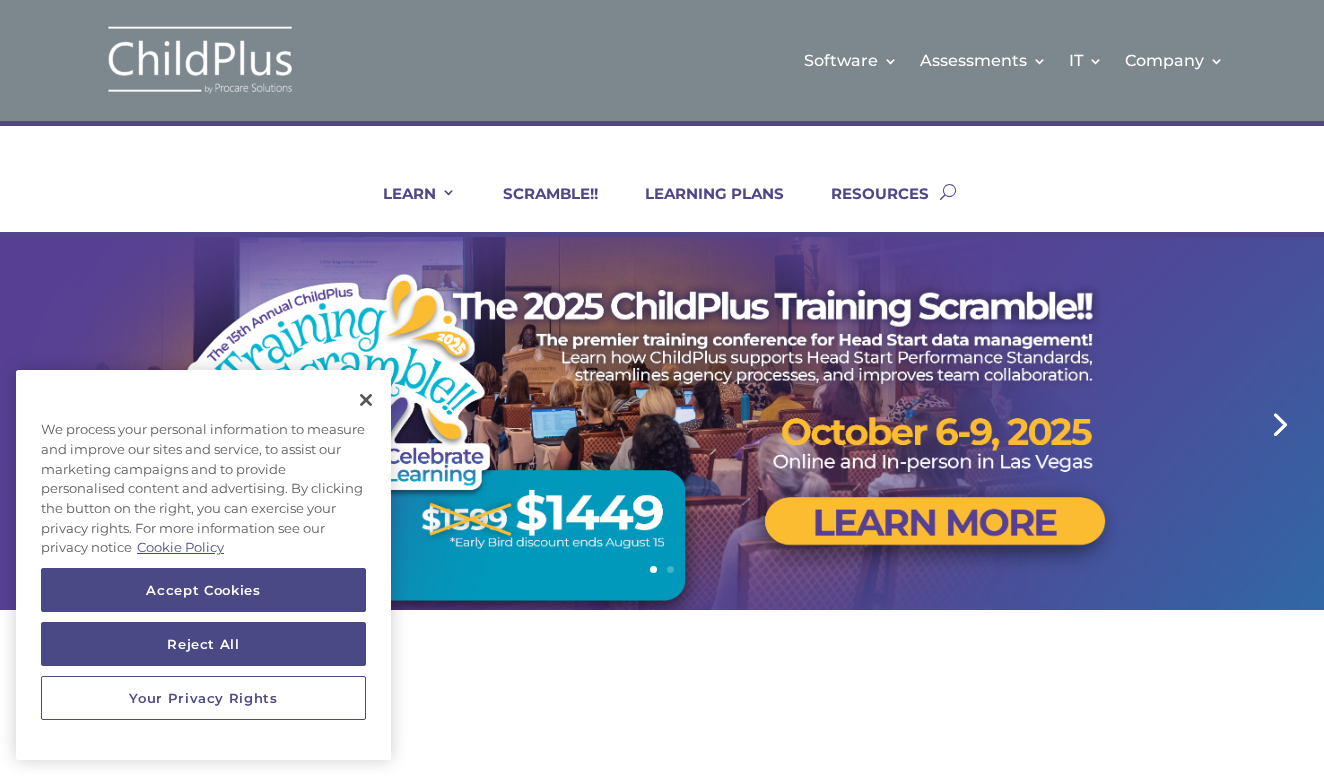 scroll, scrollTop: 0, scrollLeft: 0, axis: both 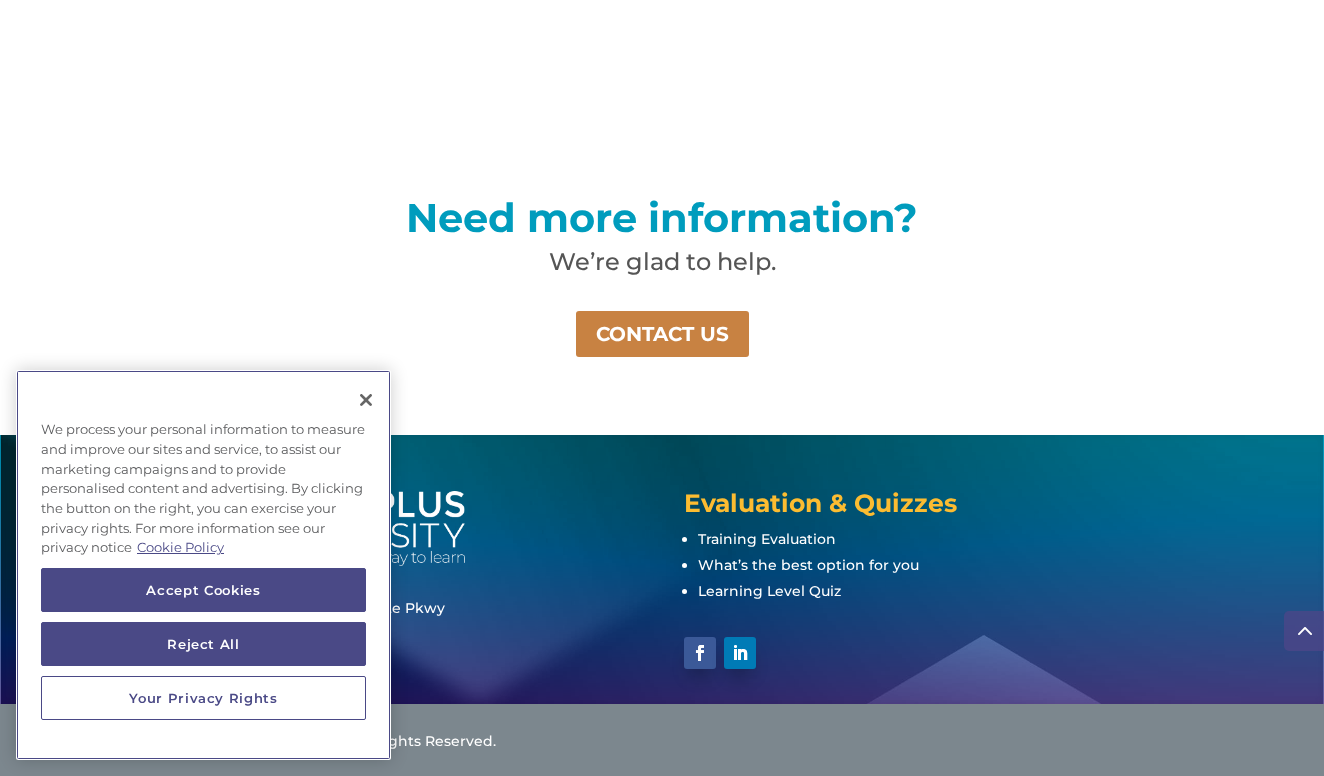 click at bounding box center [366, 400] 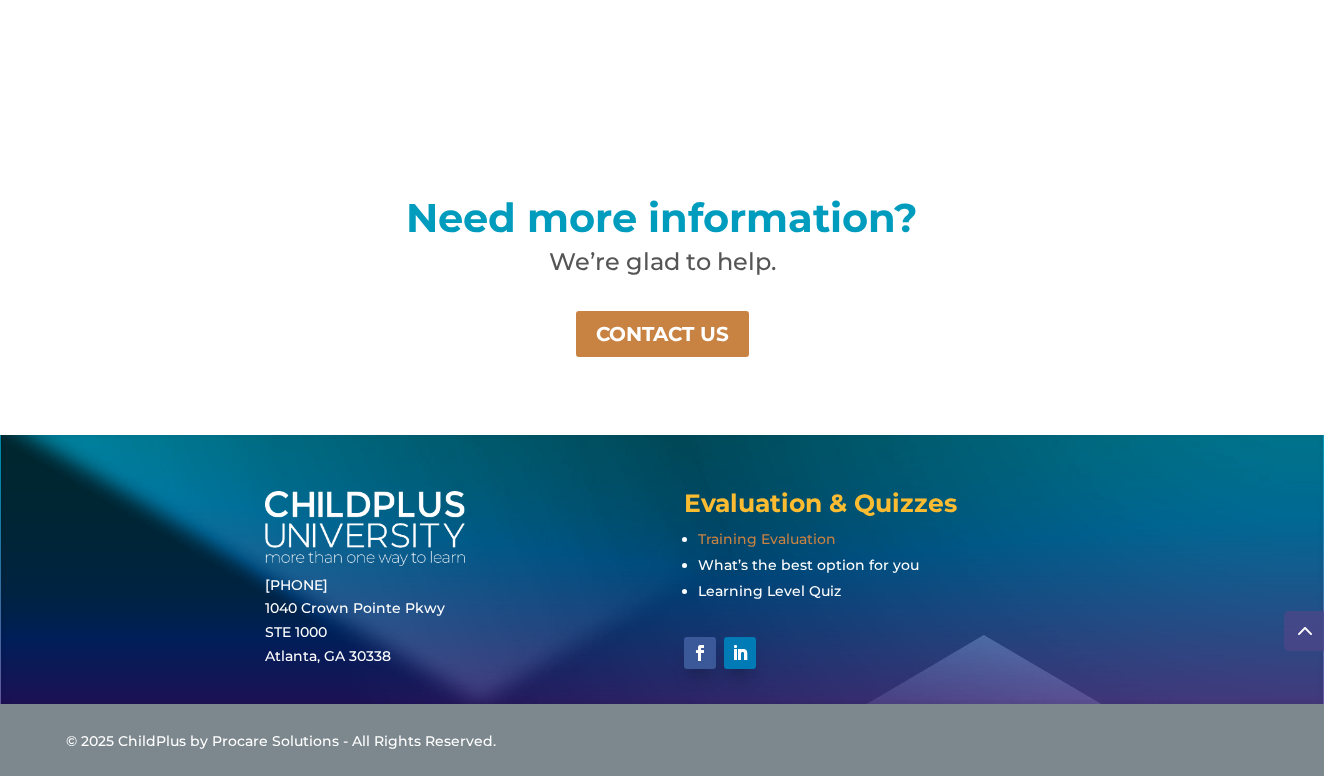 click on "Training Evaluation" at bounding box center (767, 539) 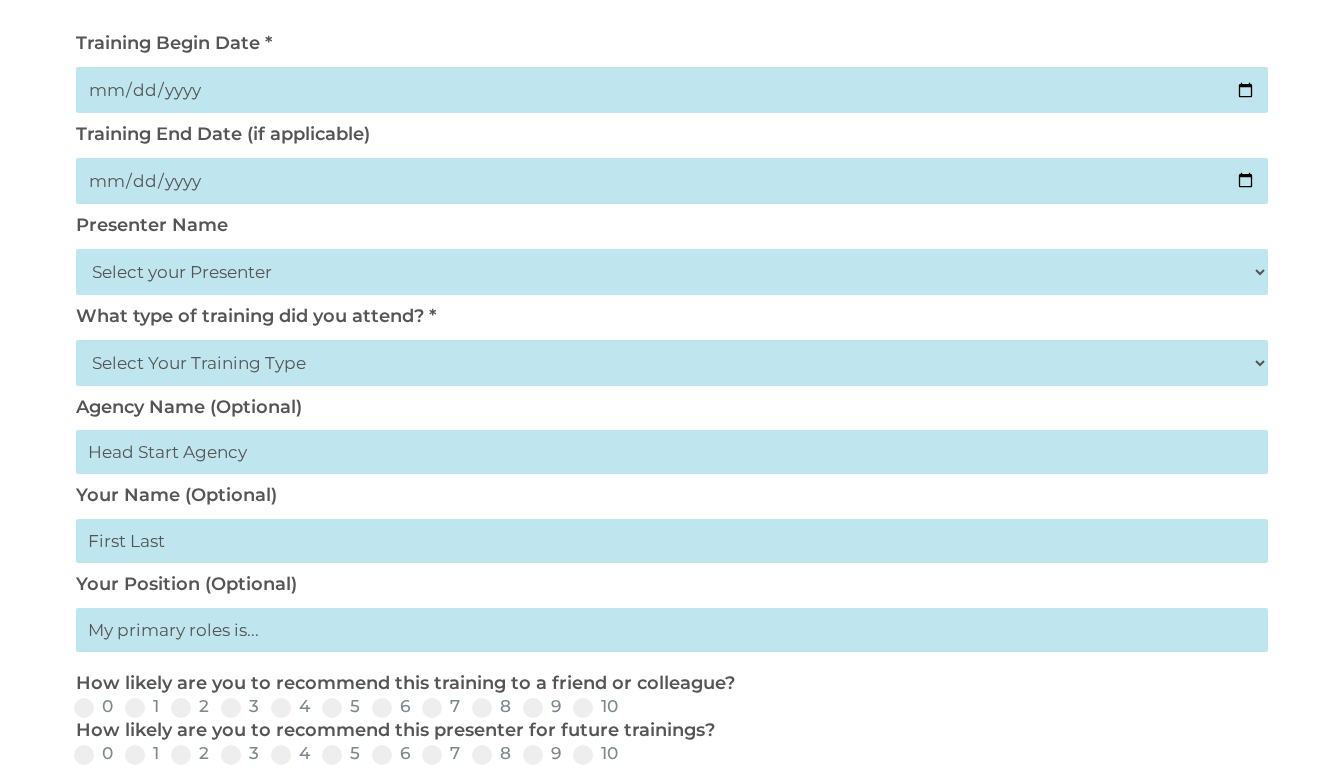 scroll, scrollTop: 355, scrollLeft: 0, axis: vertical 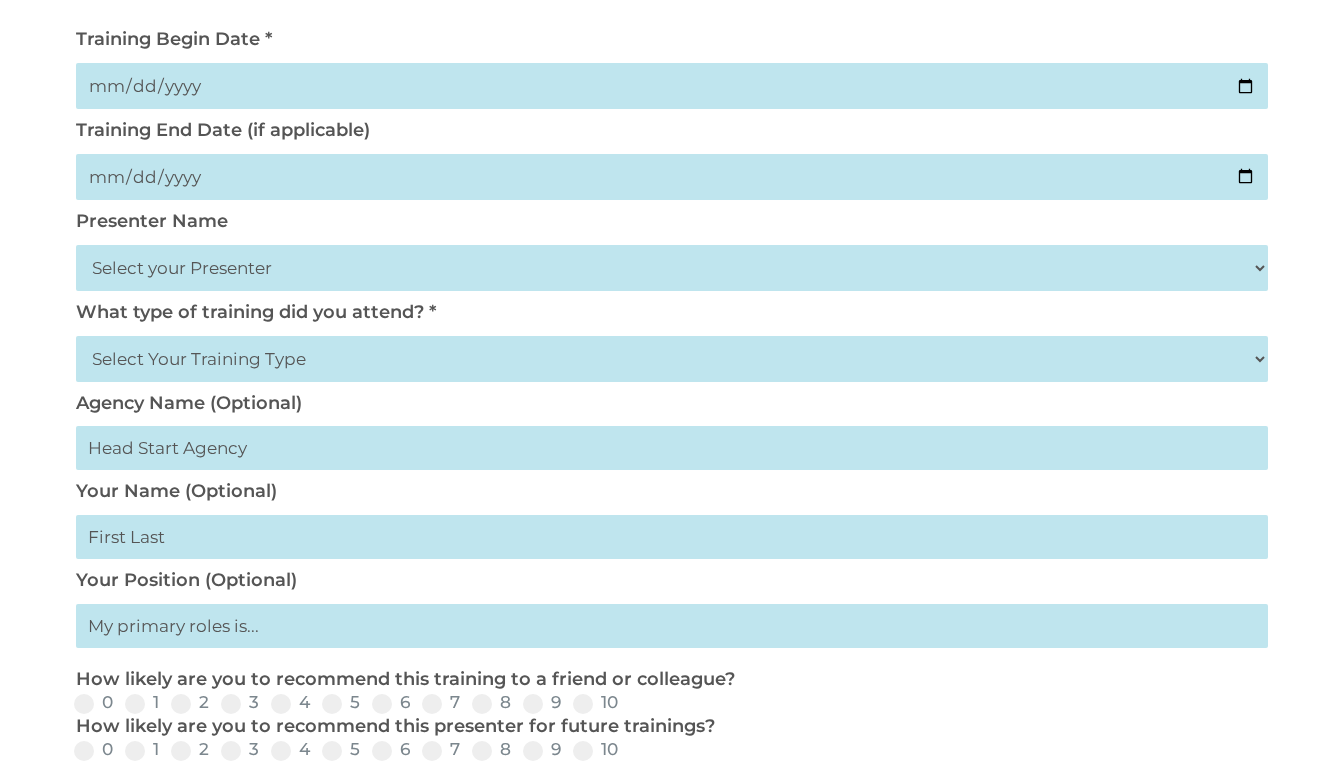 click at bounding box center (672, 537) 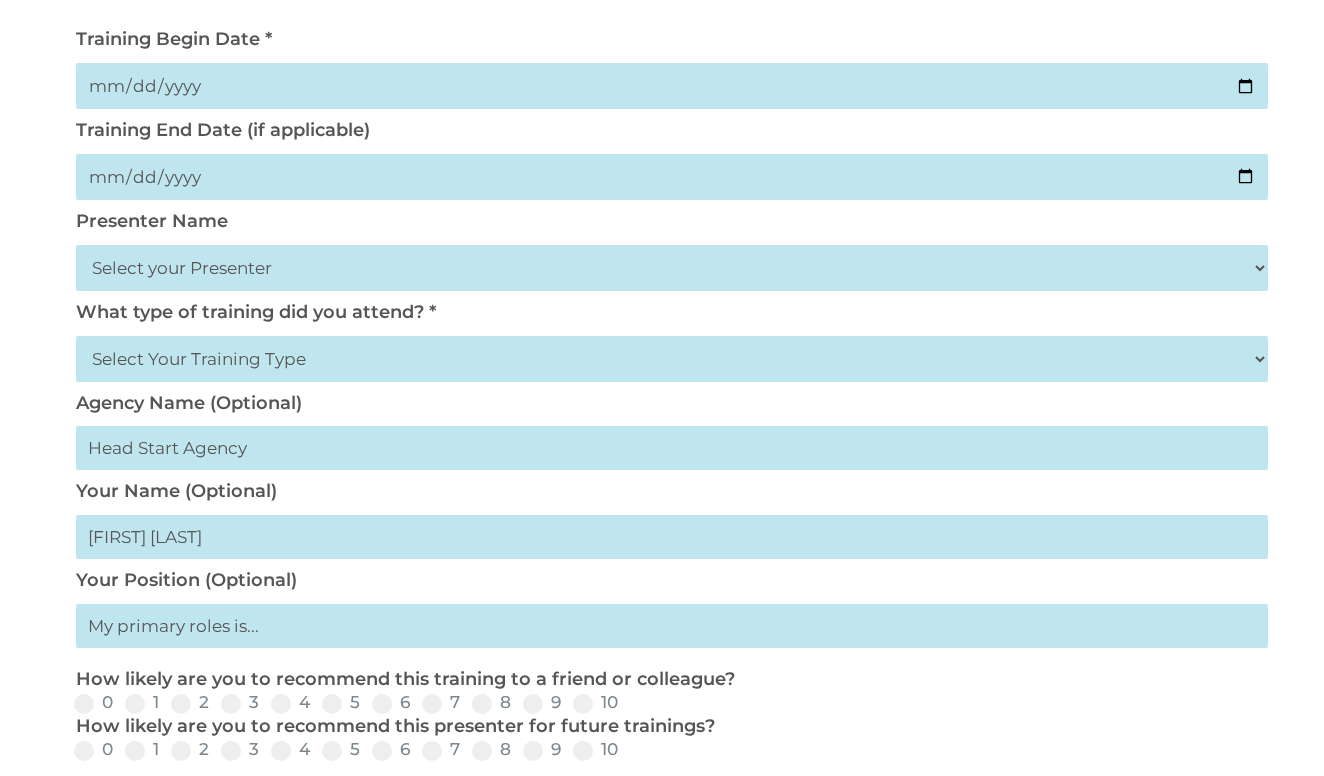 type on "[FIRST] [LAST]" 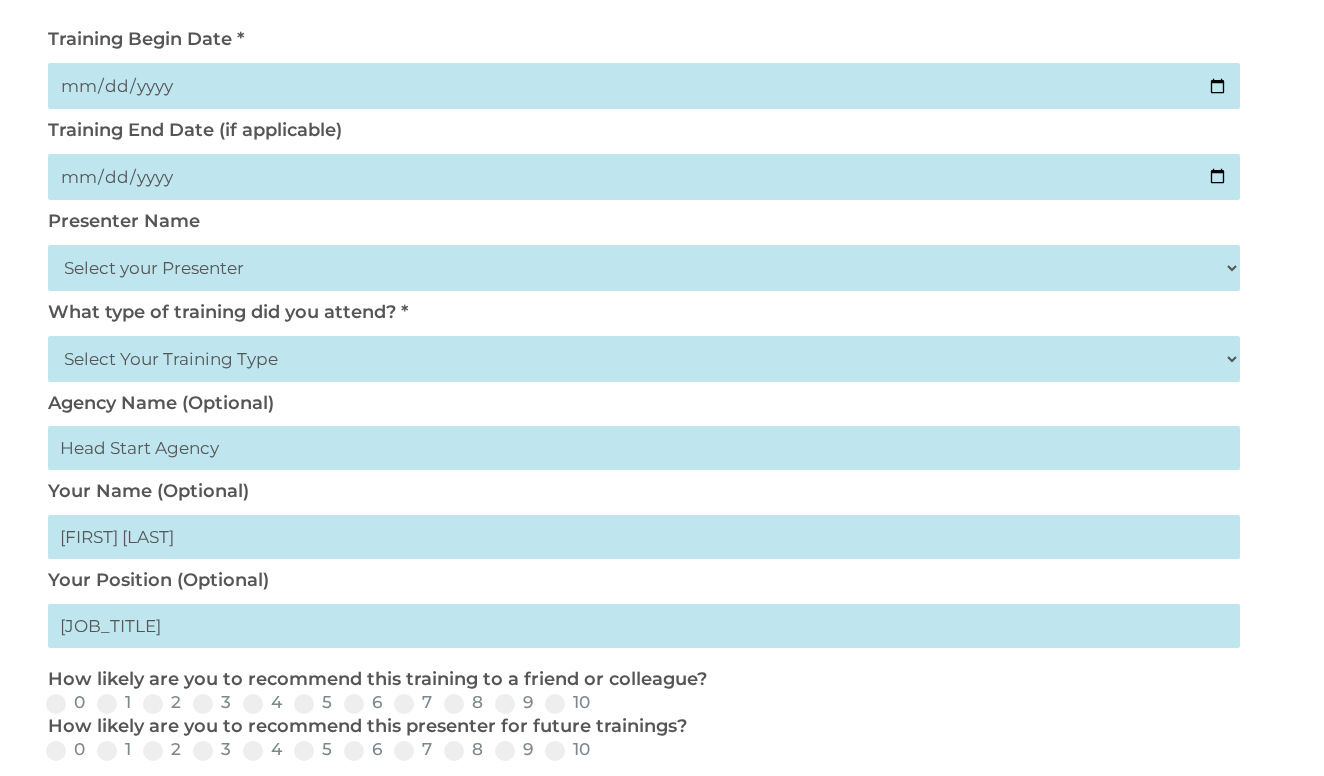 scroll, scrollTop: 0, scrollLeft: 31, axis: horizontal 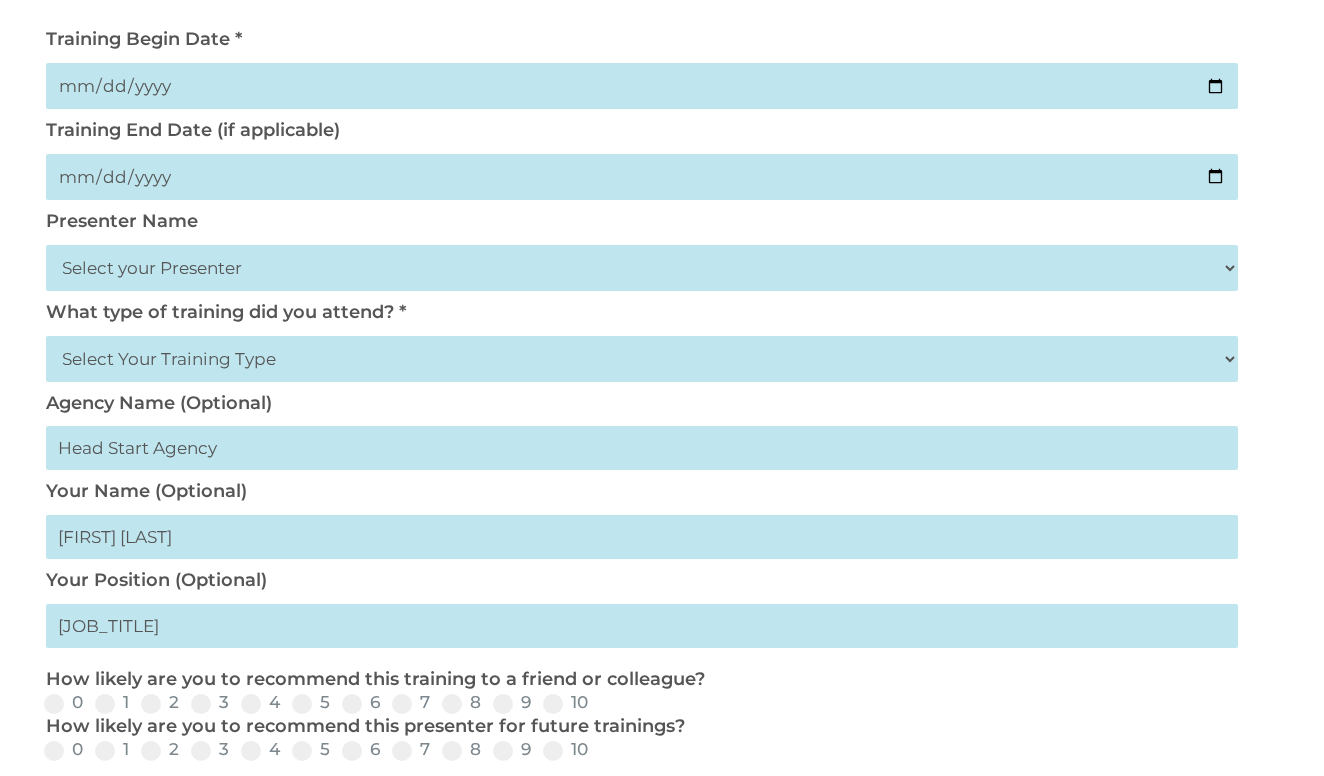 type on "[JOB_TITLE]" 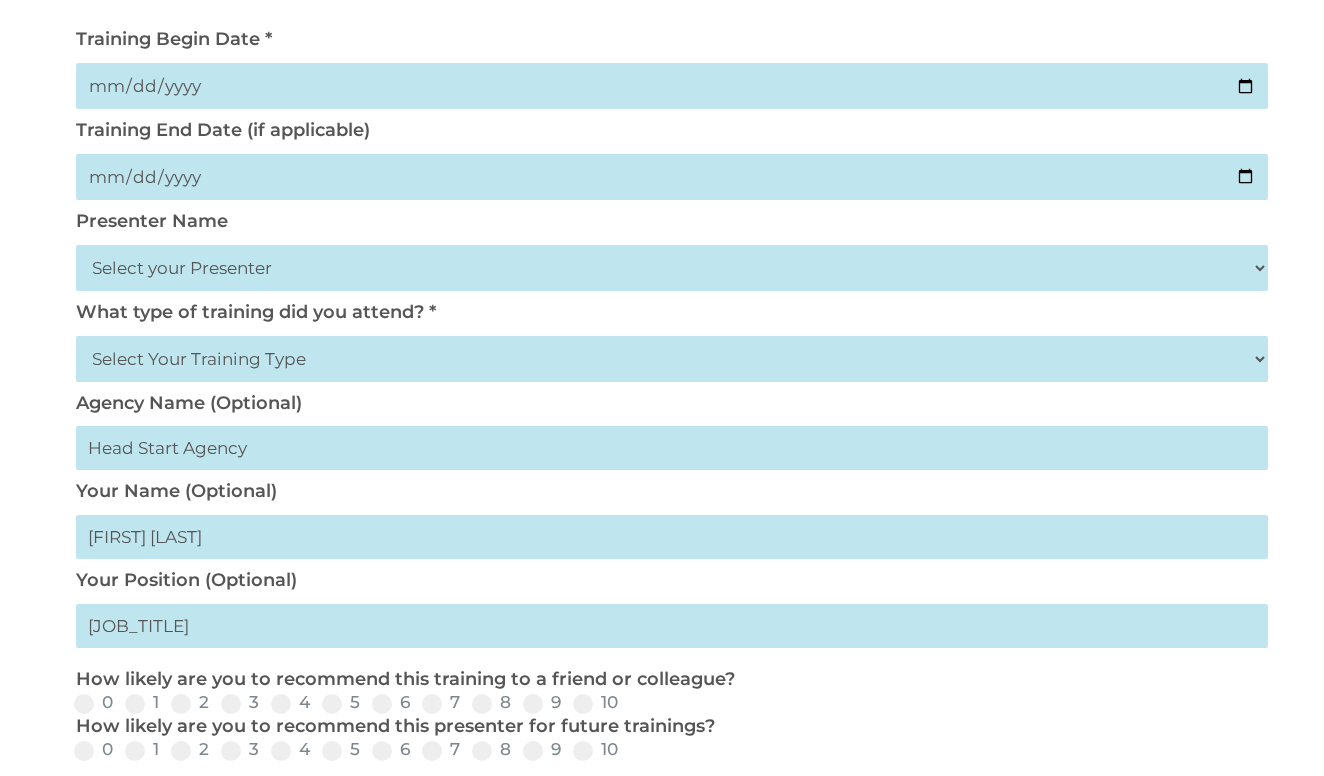 drag, startPoint x: 272, startPoint y: 399, endPoint x: -34, endPoint y: 361, distance: 308.35046 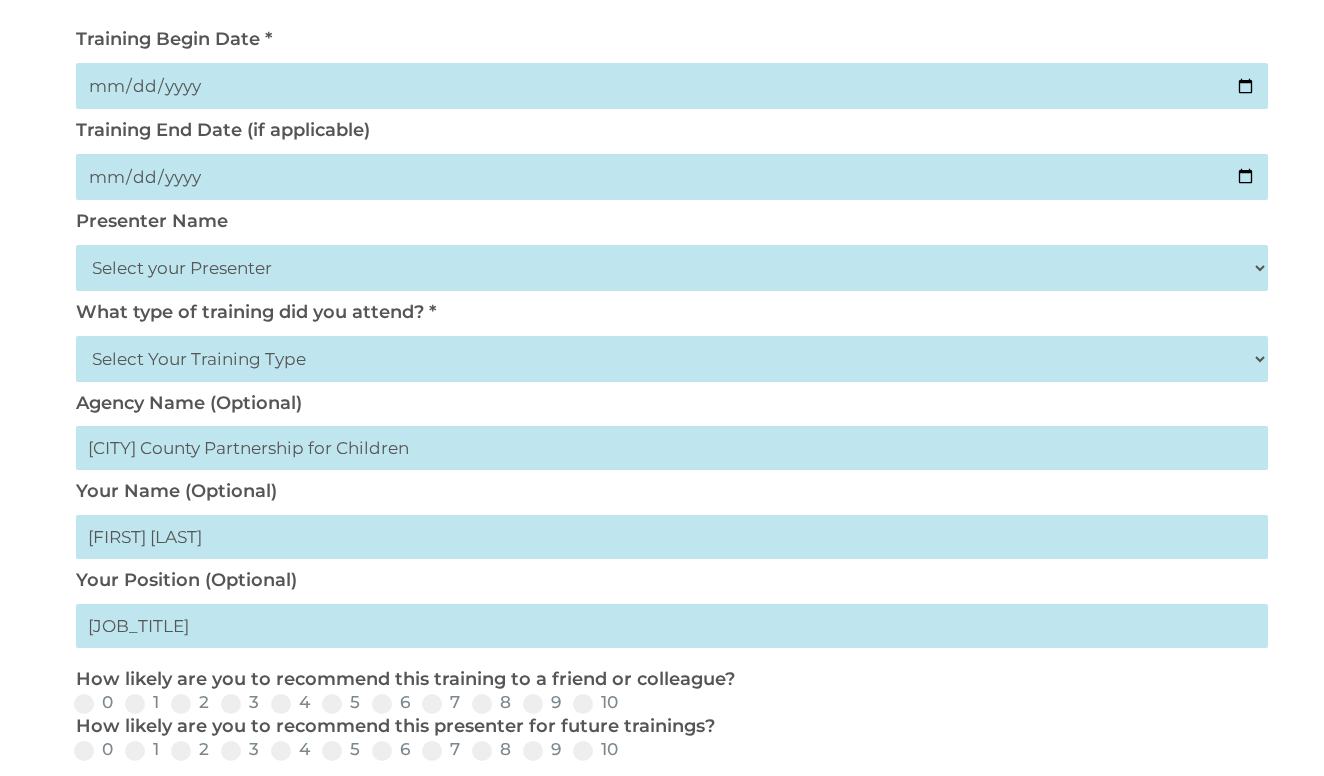 click on "Training Begin Date *" at bounding box center (662, 73) 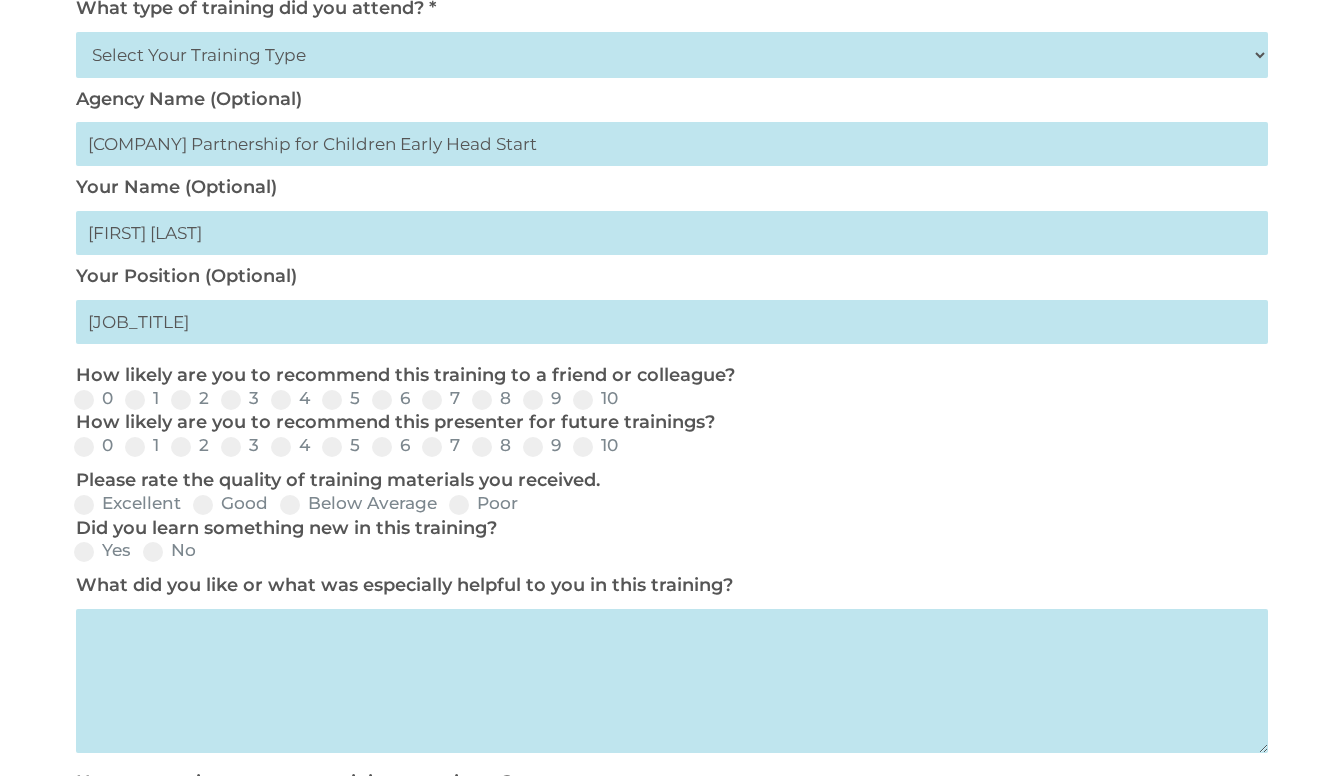 scroll, scrollTop: 660, scrollLeft: 0, axis: vertical 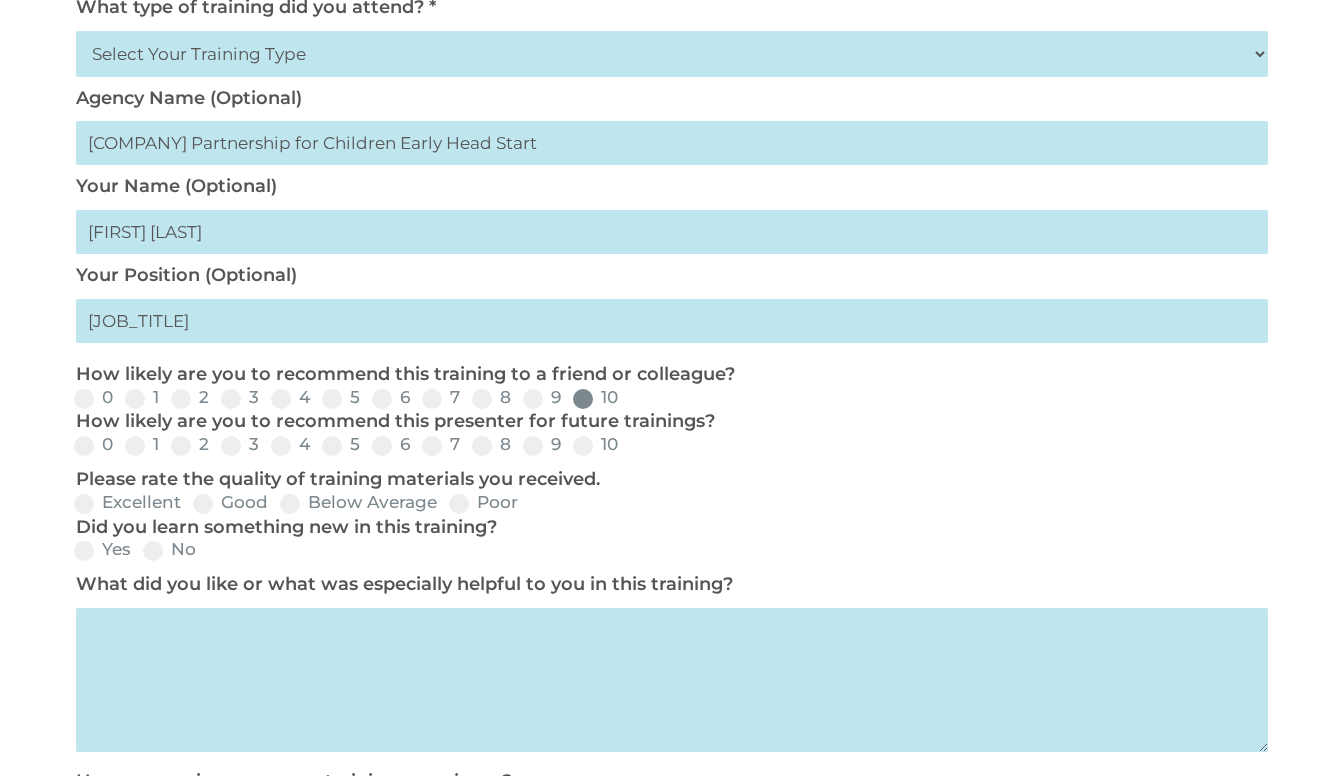 type on "[COMPANY] Partnership for Children Early Head Start" 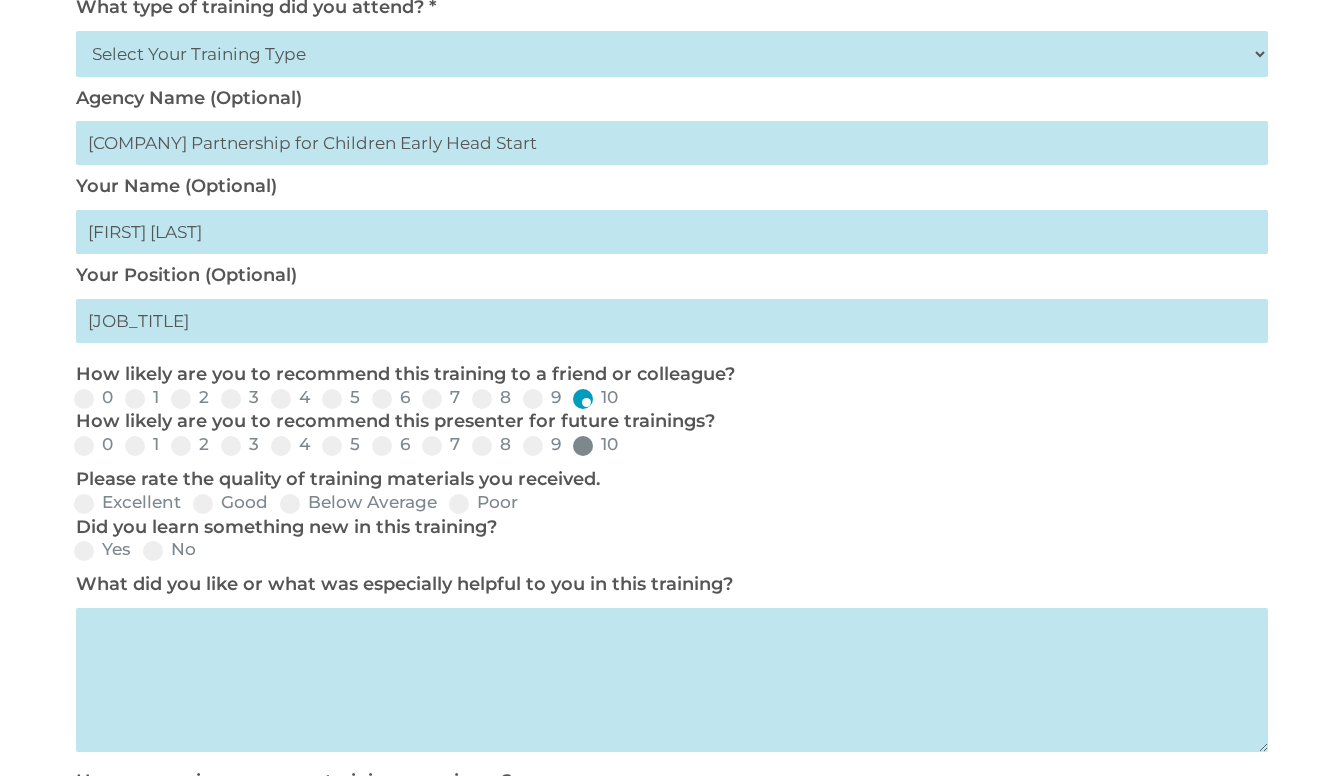 click at bounding box center [583, 446] 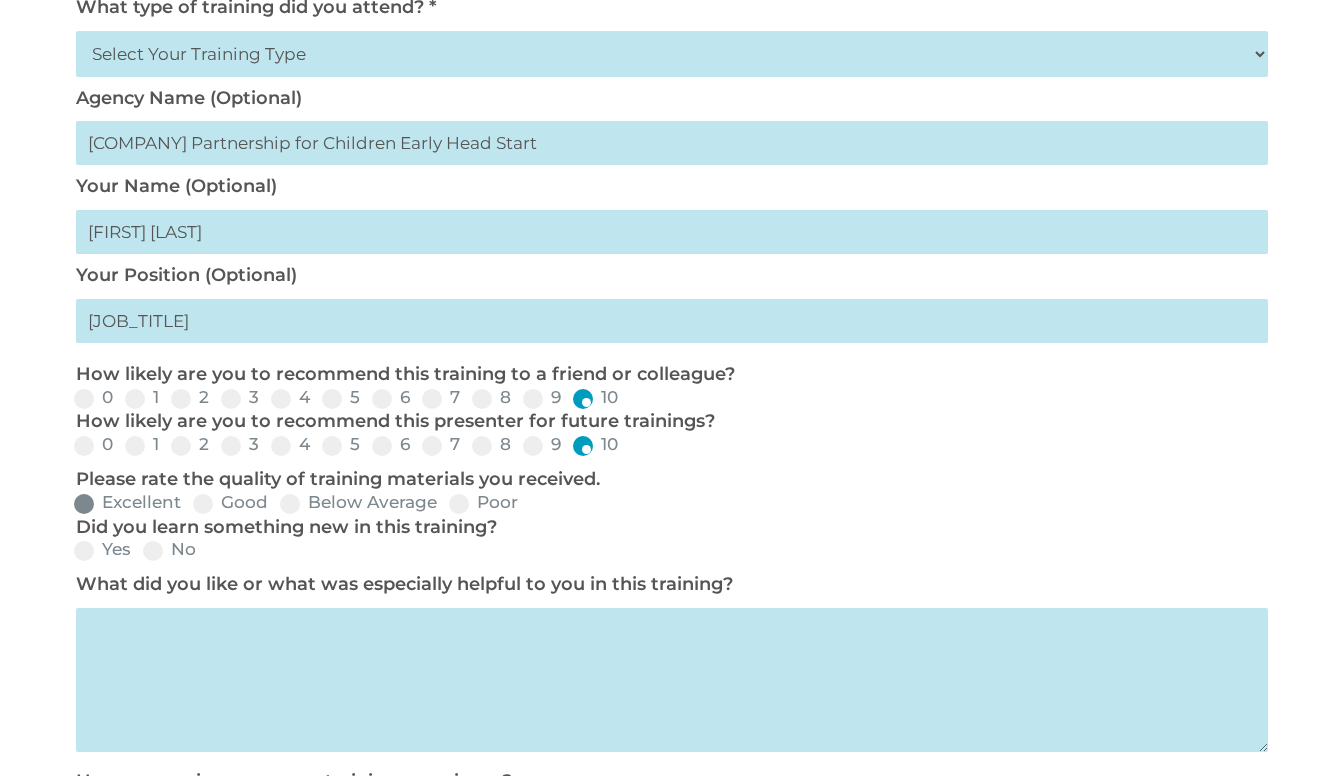 click at bounding box center (84, 504) 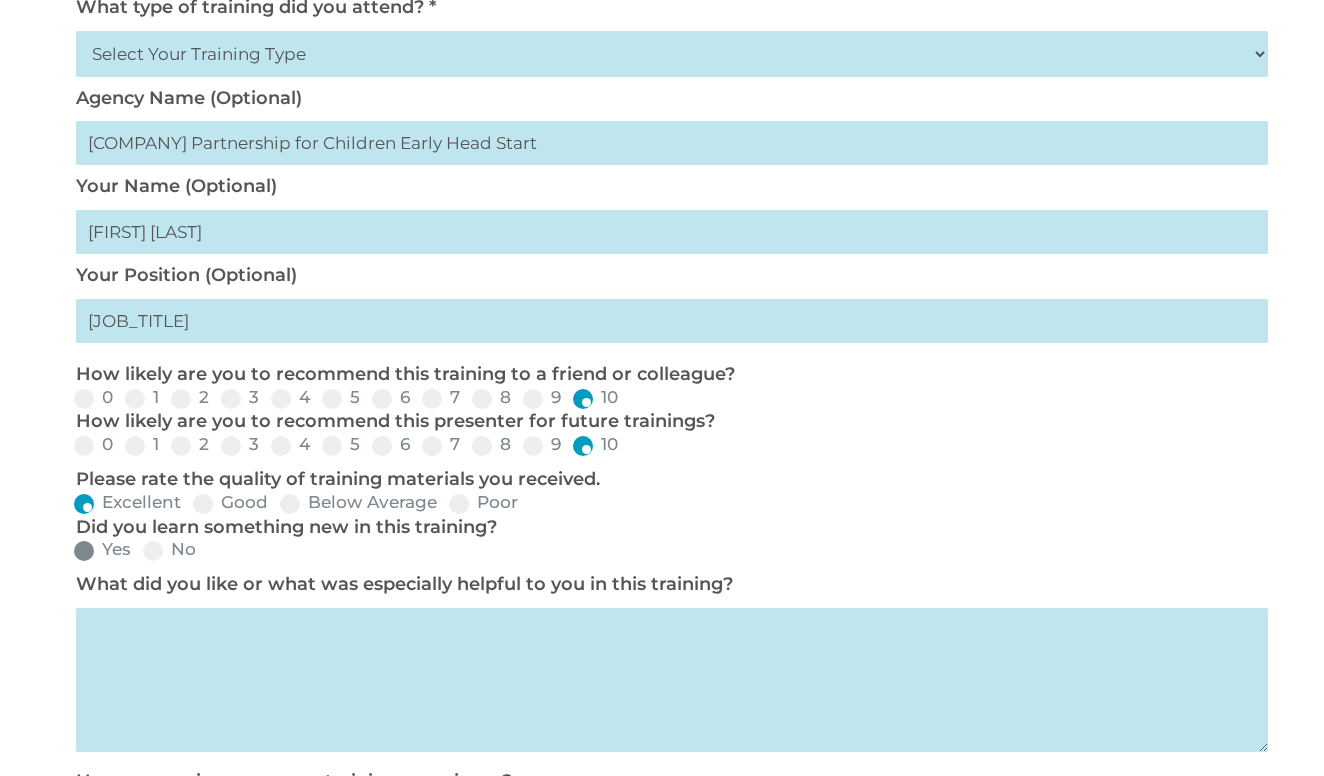 click at bounding box center [84, 551] 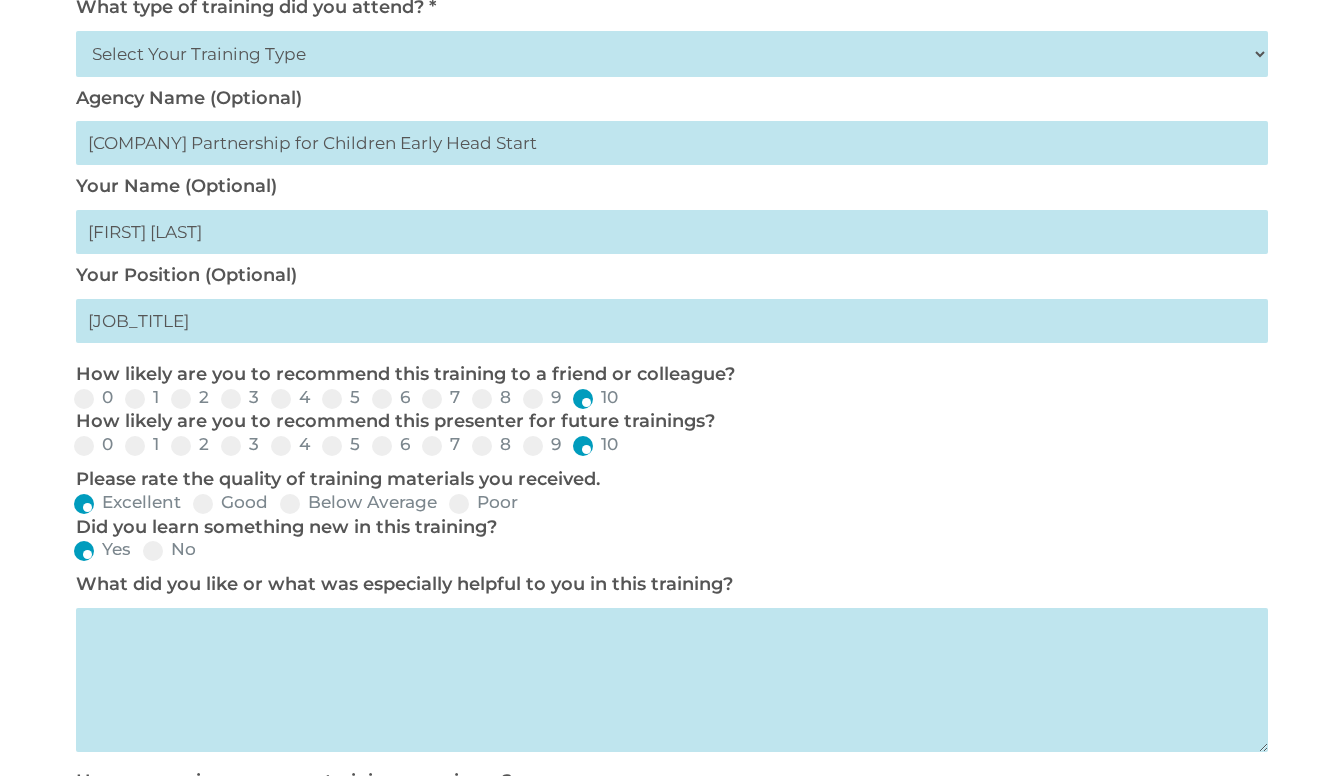 click at bounding box center (672, 680) 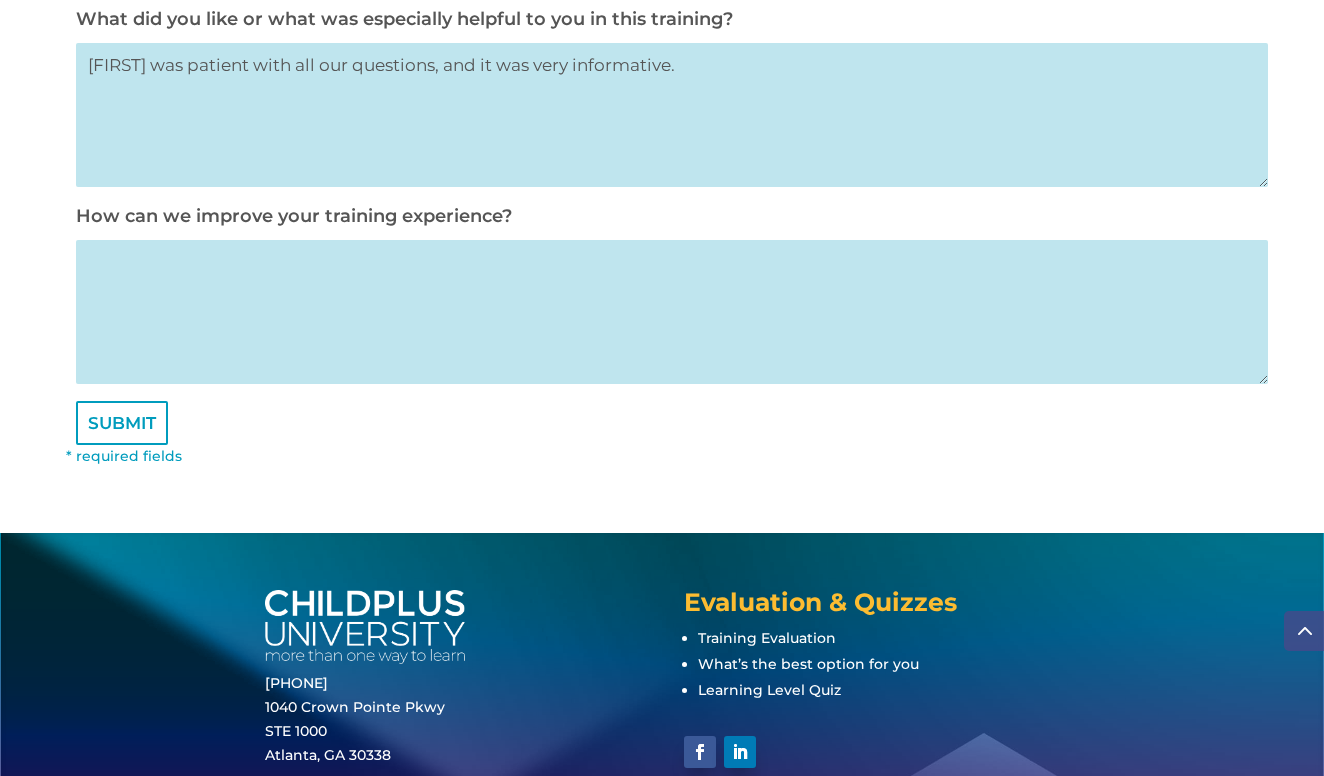 scroll, scrollTop: 1177, scrollLeft: 0, axis: vertical 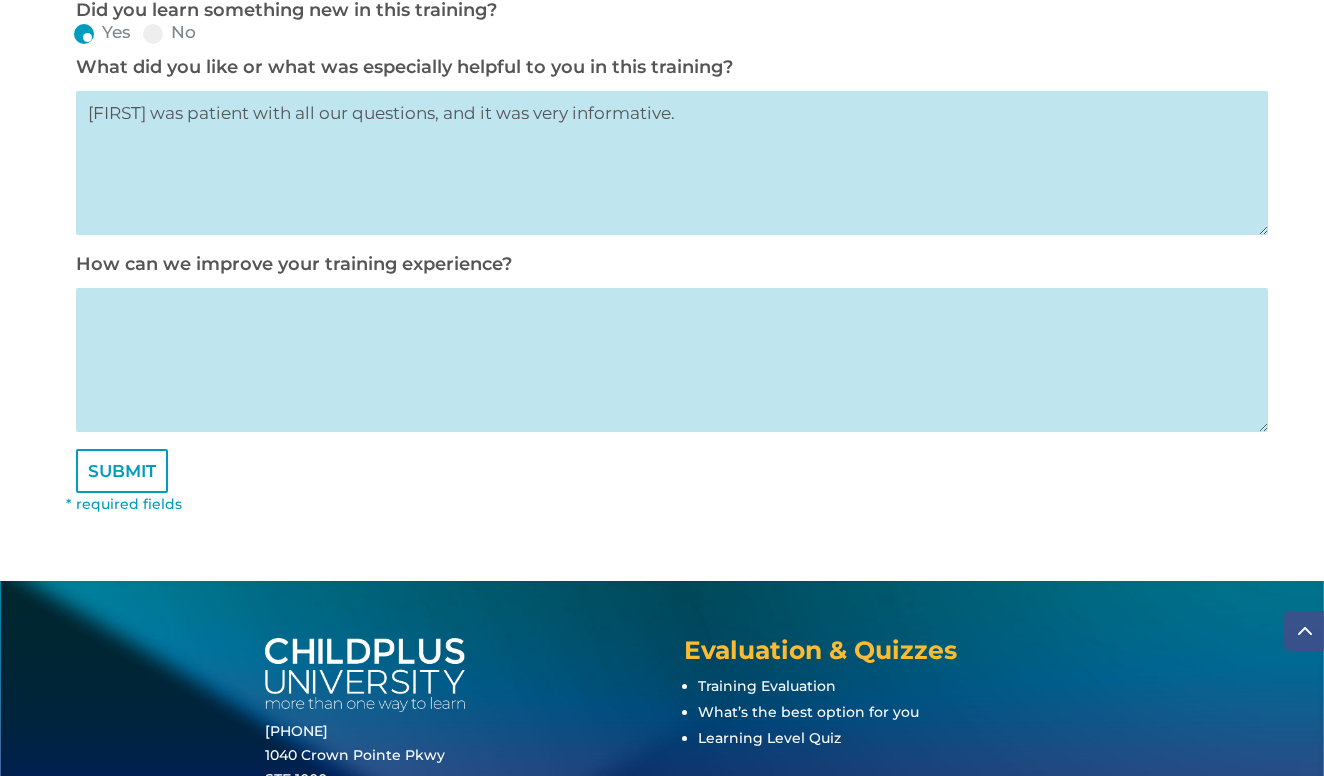 type on "[FIRST] was patient with all our questions, and it was very informative." 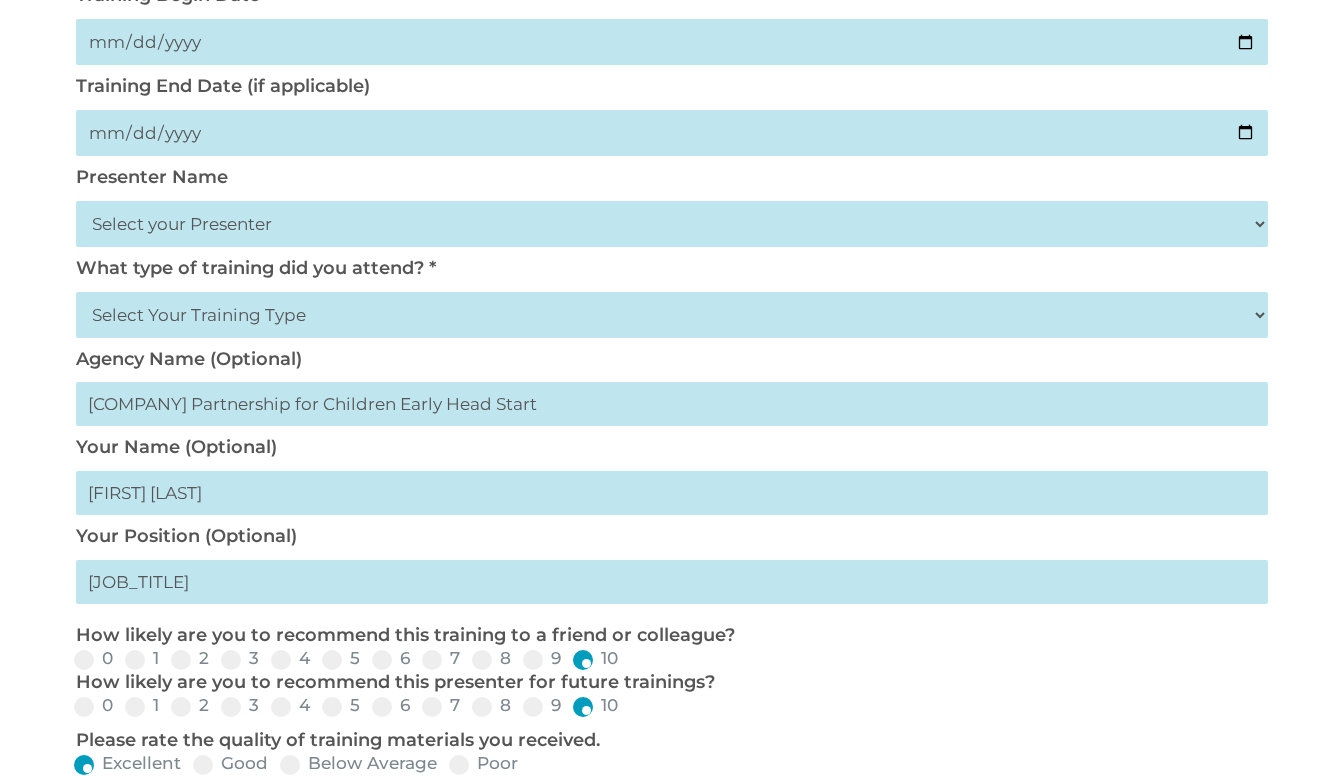 scroll, scrollTop: 392, scrollLeft: 0, axis: vertical 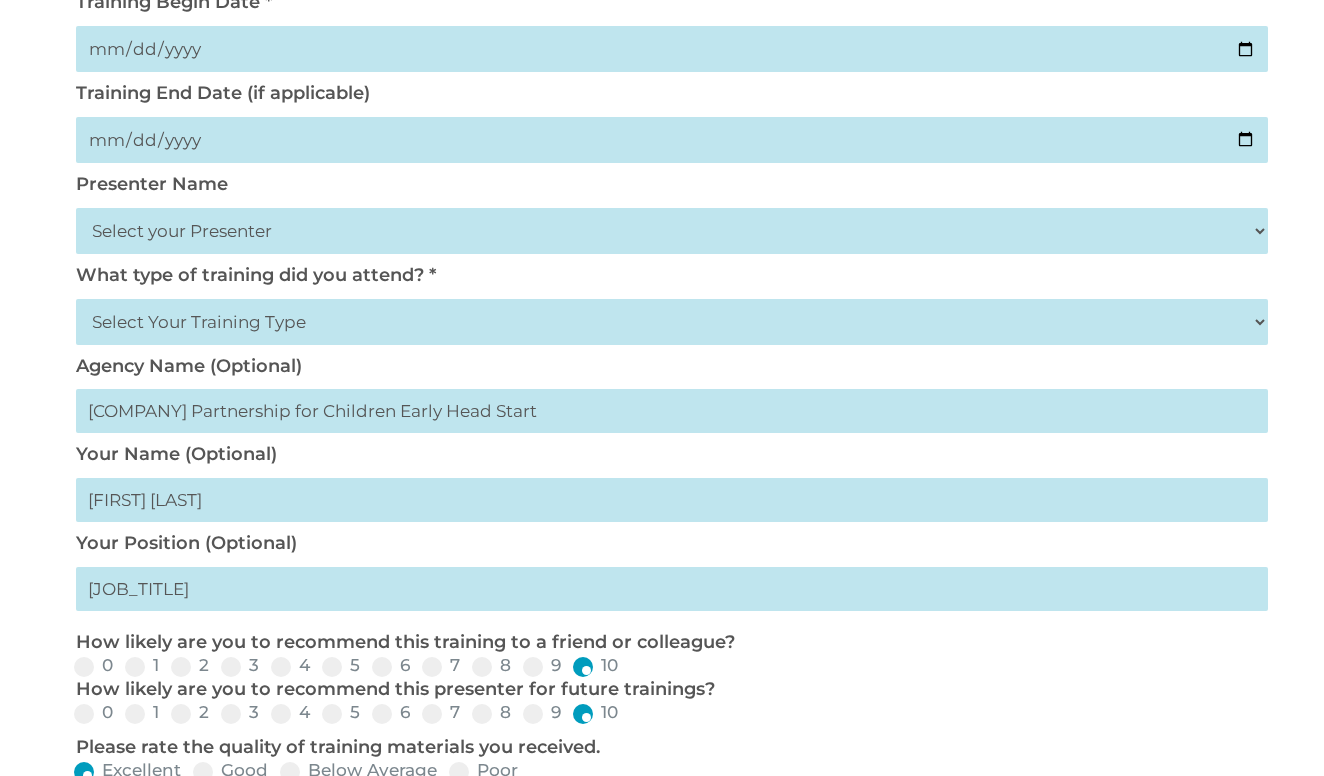type on "There are no ideas at this time." 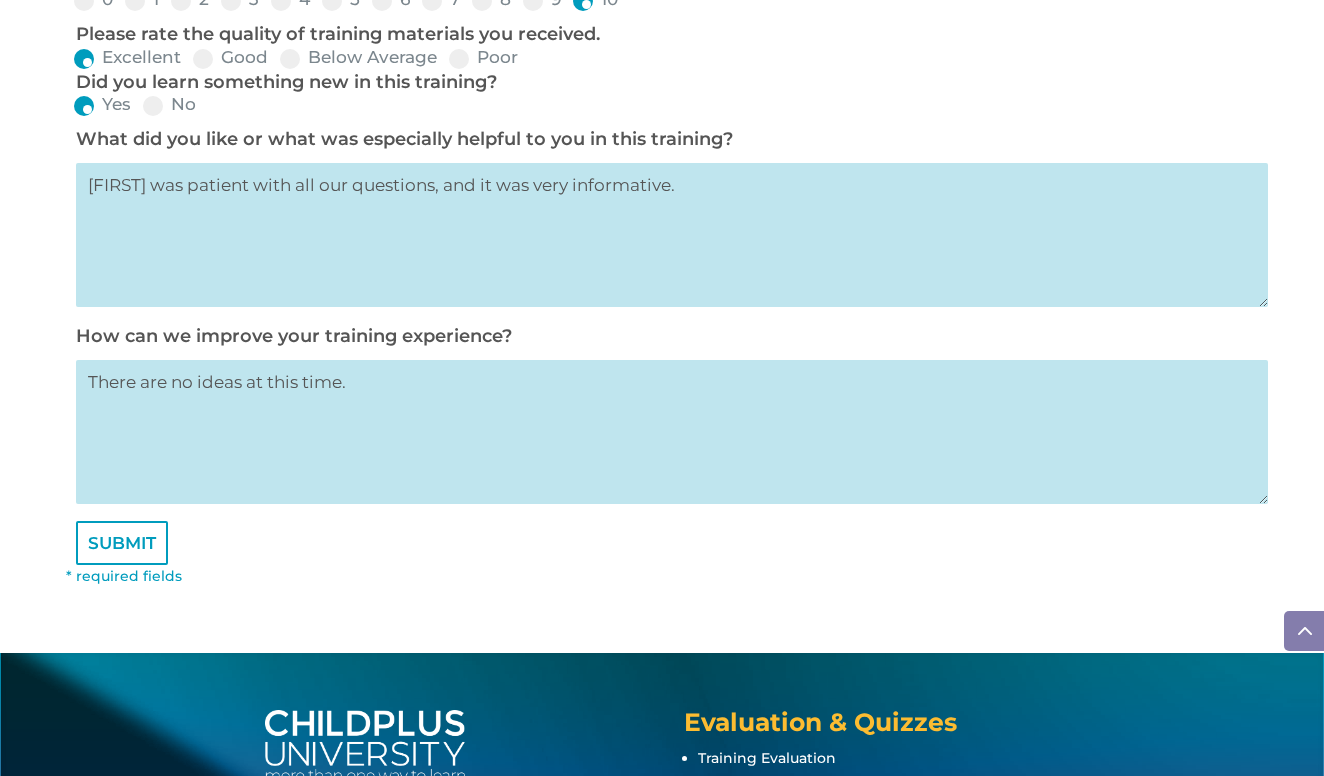 scroll, scrollTop: 1106, scrollLeft: 0, axis: vertical 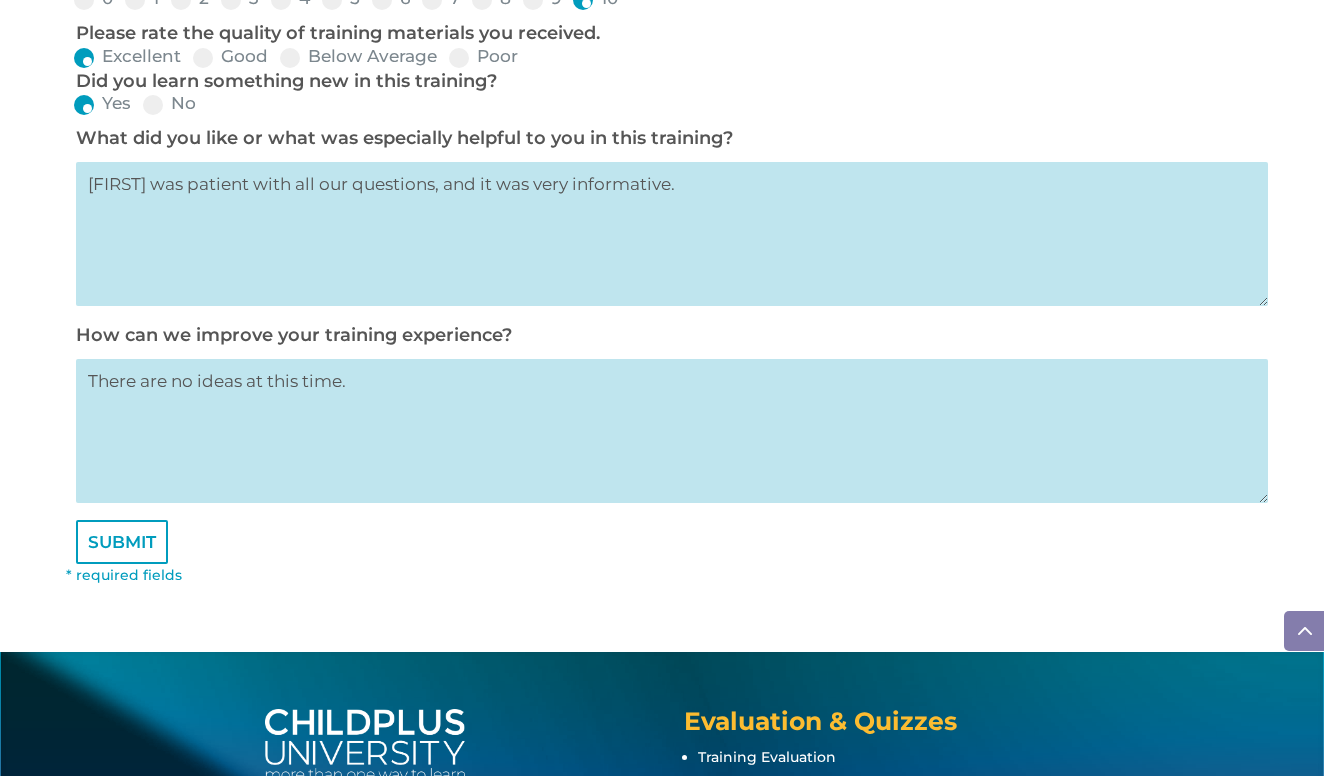 click on "[FIRST] was patient with all our questions, and it was very informative." at bounding box center (672, 234) 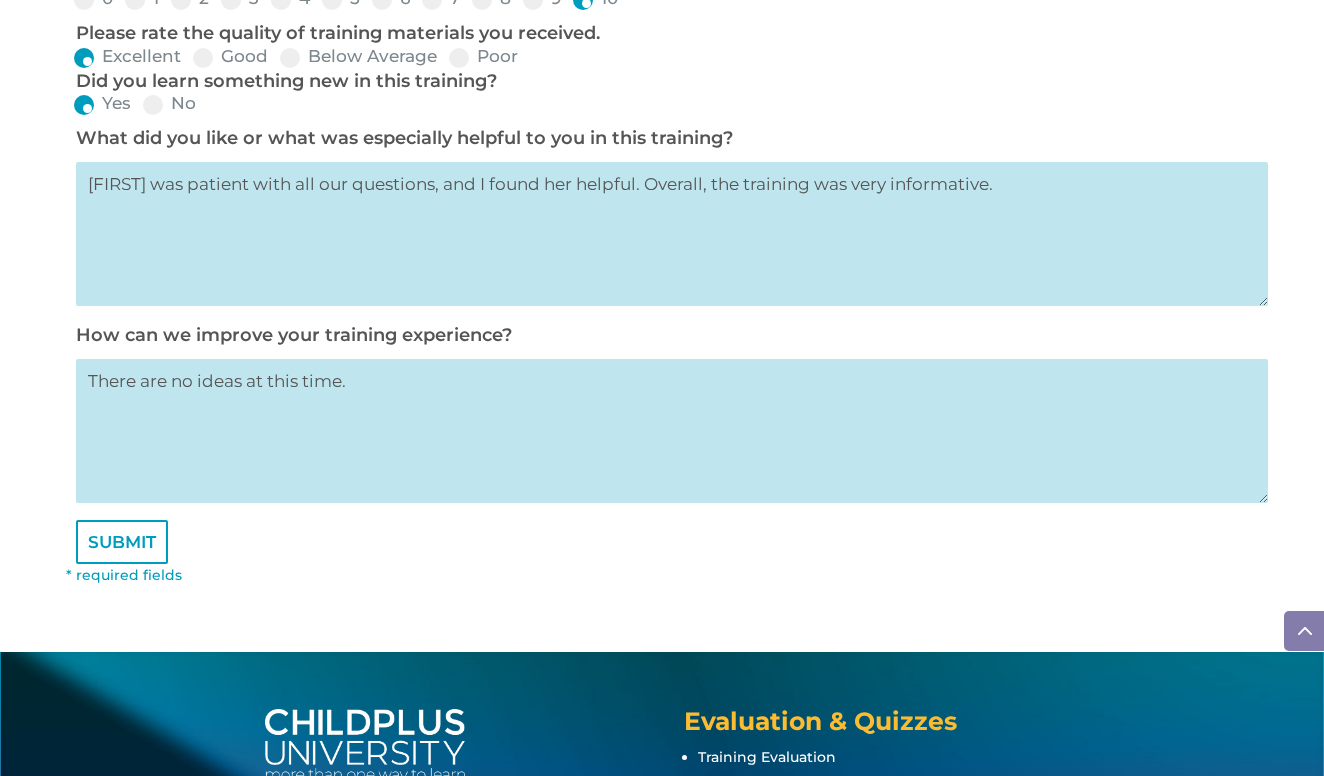 click on "[FIRST] was patient with all our questions, and I found her helpful. Overall, the training was very informative." at bounding box center (672, 234) 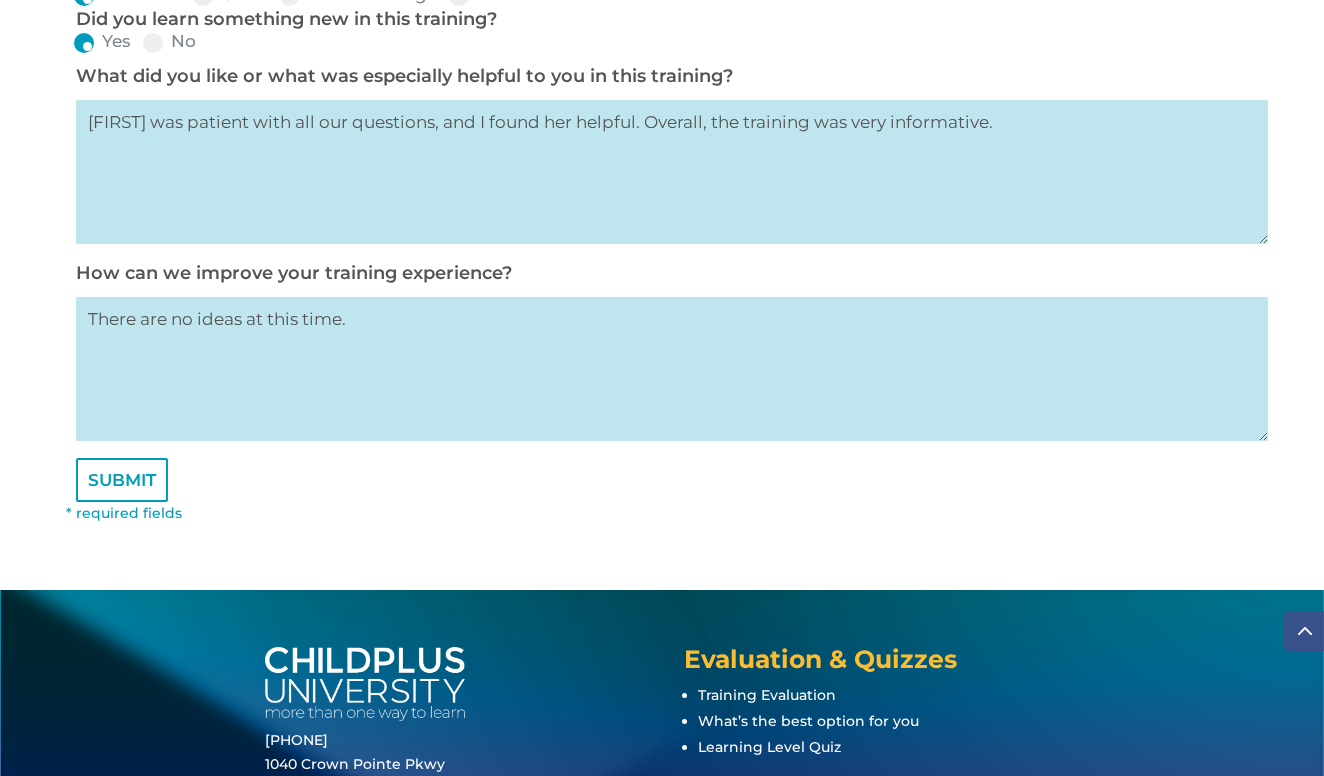 scroll, scrollTop: 1215, scrollLeft: 0, axis: vertical 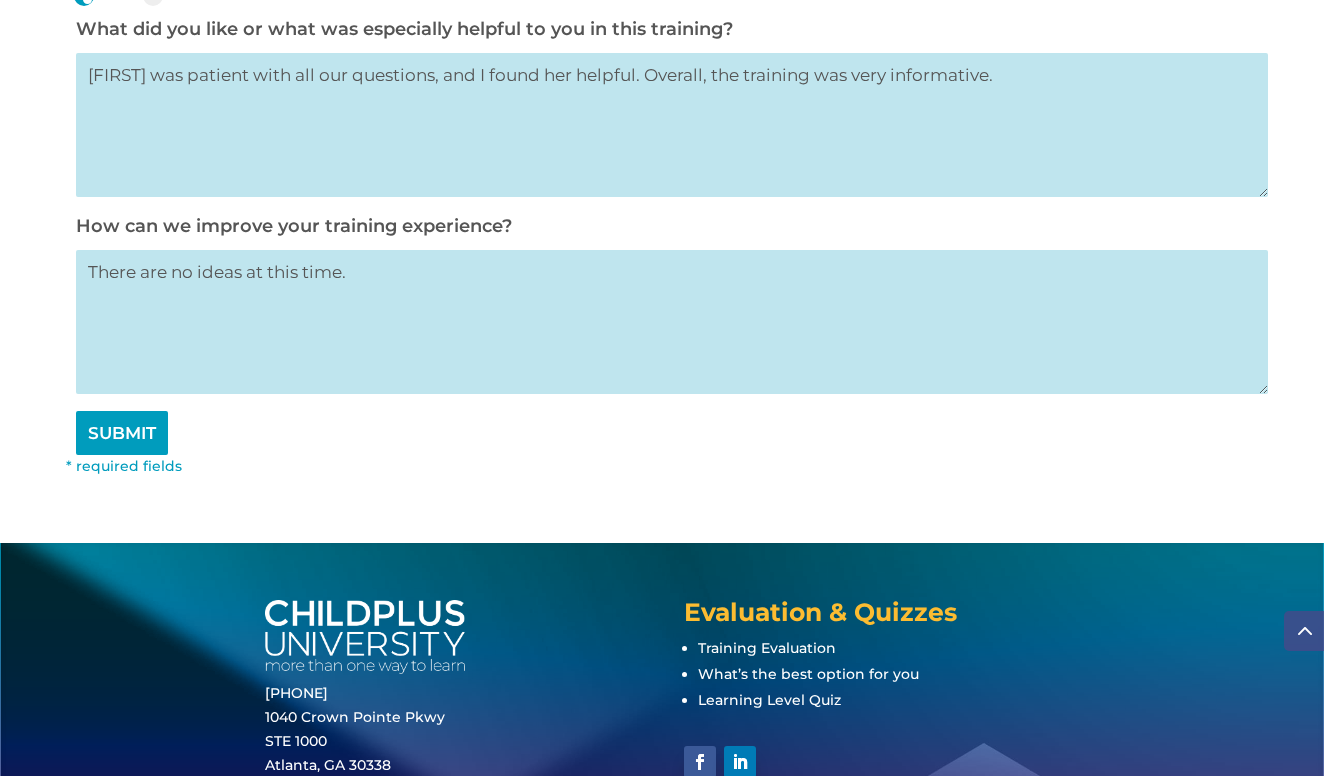 type on "[FIRST] was patient with all our questions, and I found her helpful. Overall, the training was very informative." 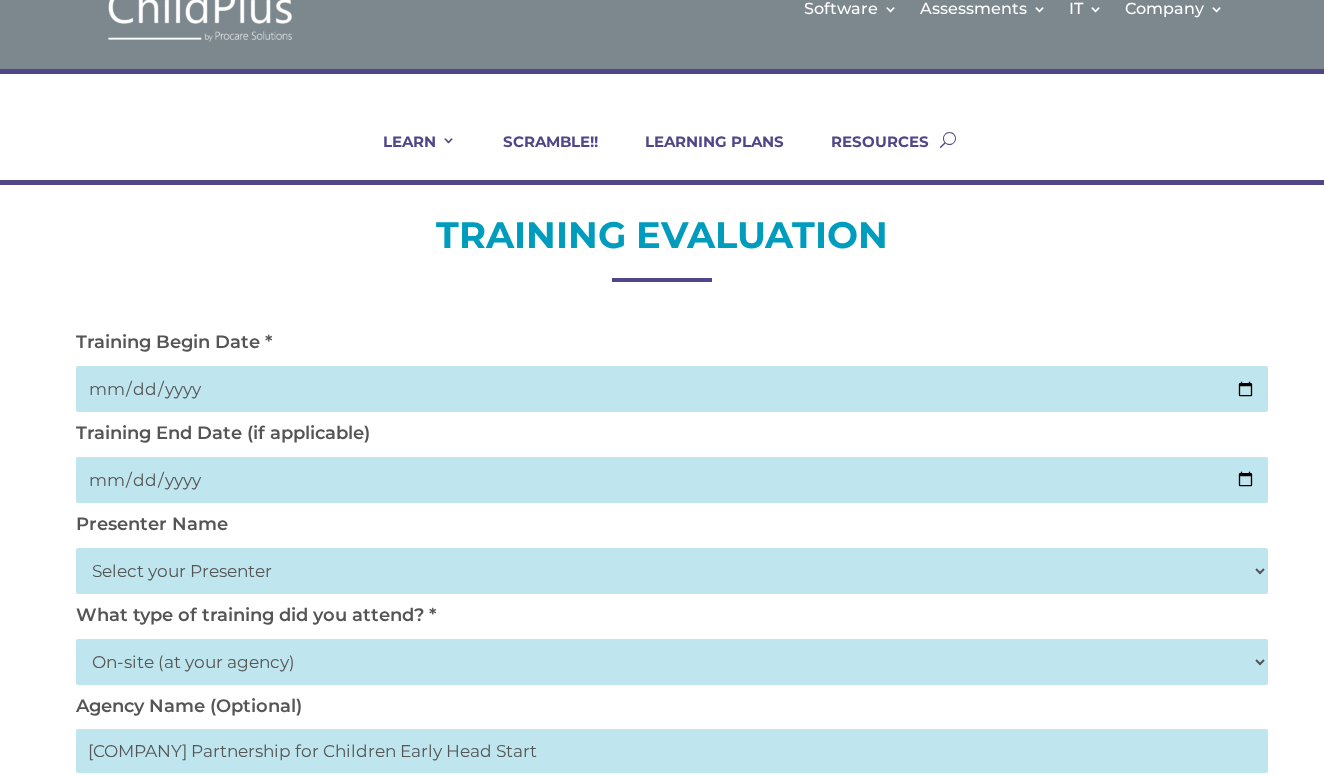 scroll, scrollTop: 53, scrollLeft: 0, axis: vertical 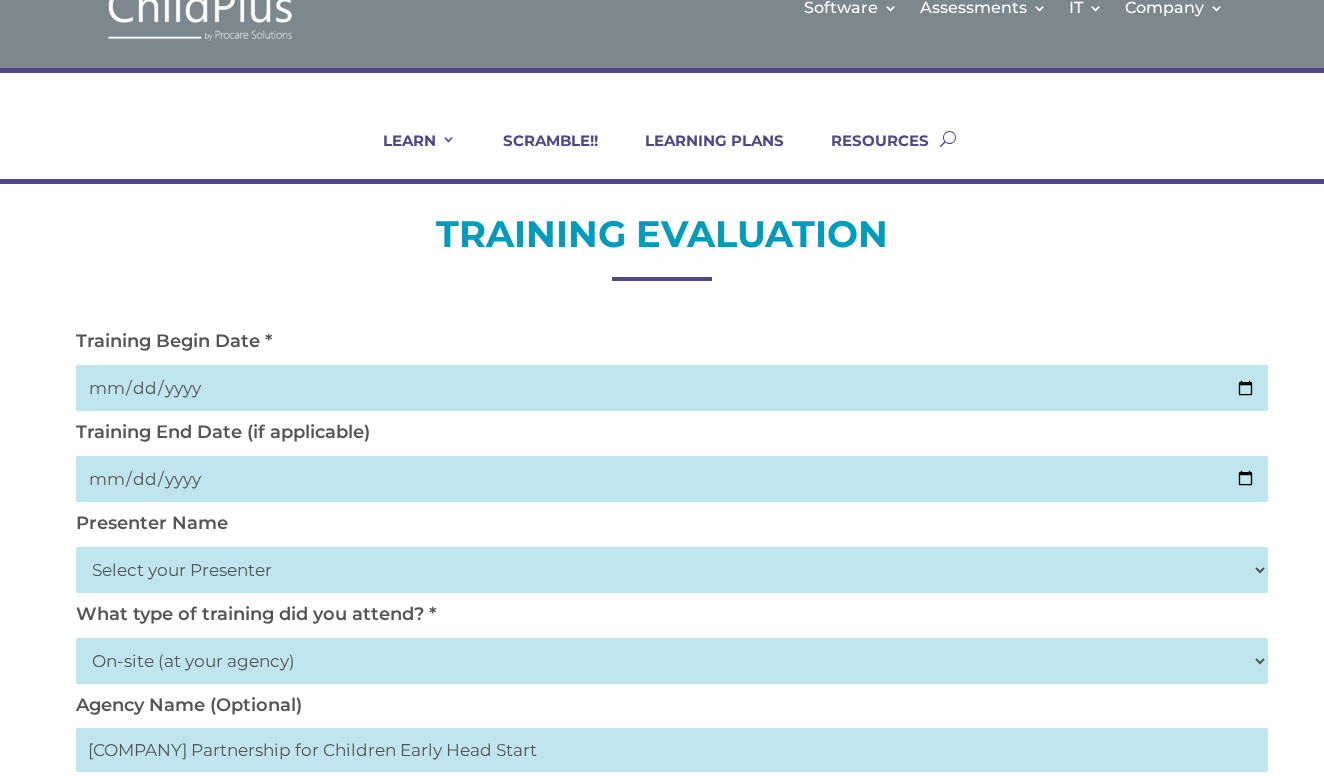 click at bounding box center [672, 388] 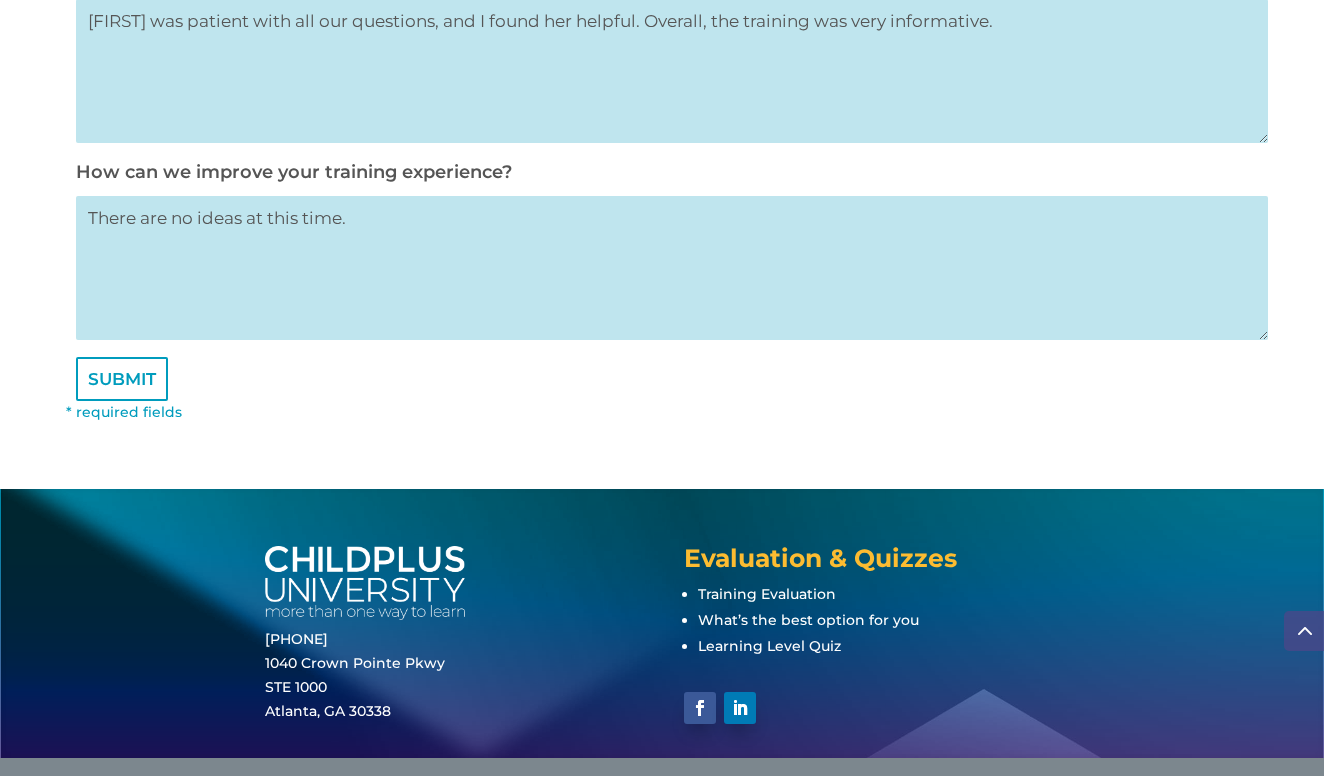scroll, scrollTop: 1268, scrollLeft: 0, axis: vertical 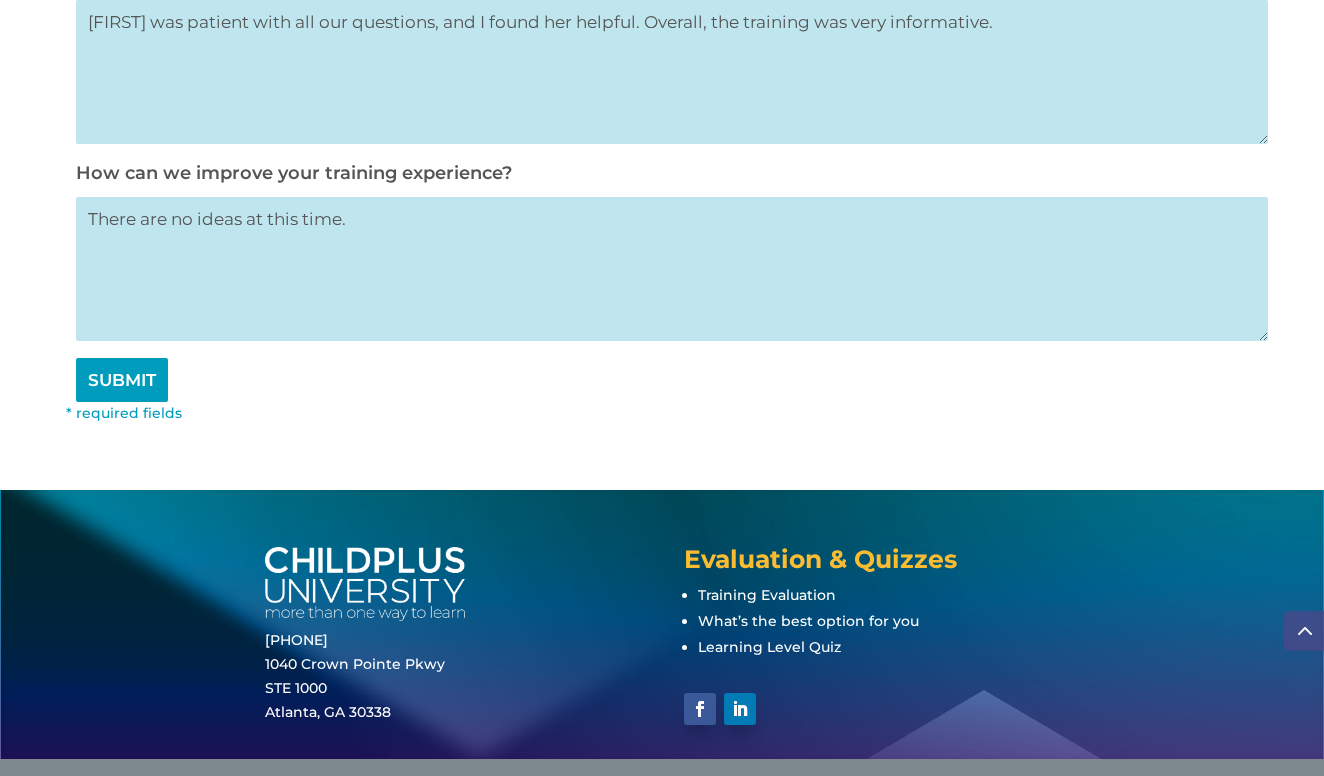 click on "SUBMIT" at bounding box center [122, 380] 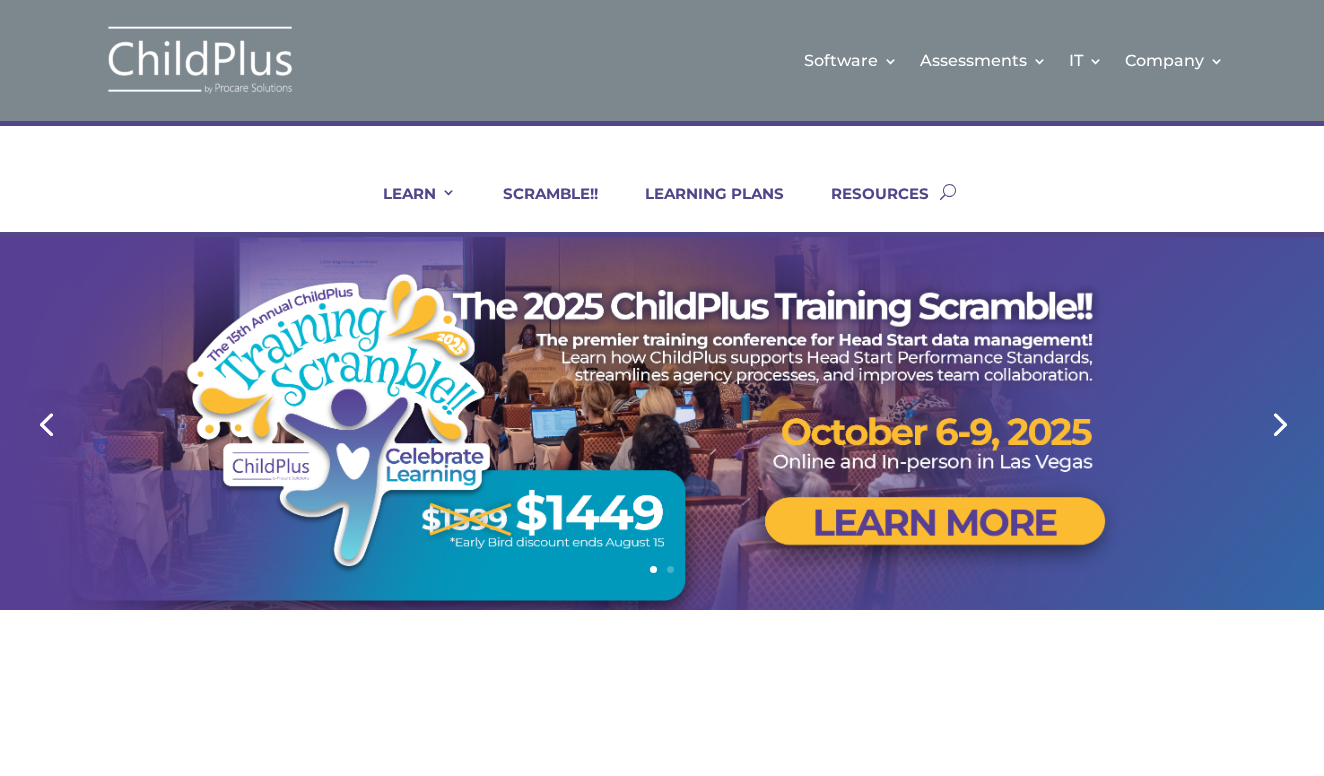 scroll, scrollTop: 0, scrollLeft: 0, axis: both 